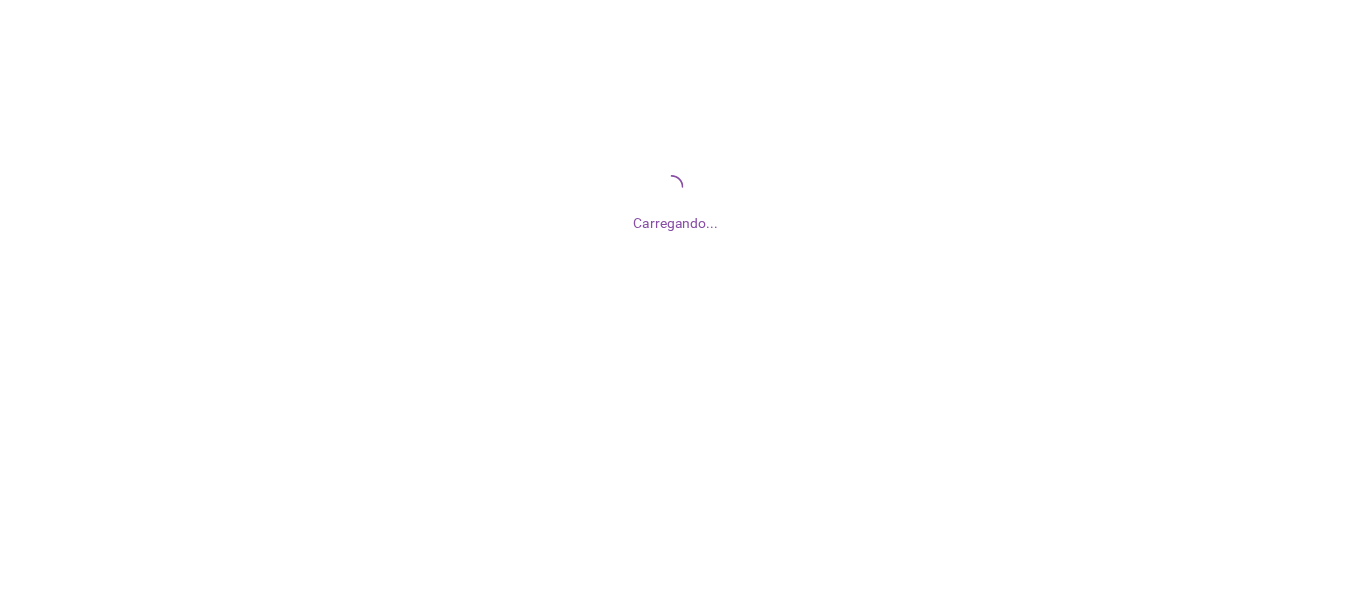 scroll, scrollTop: 0, scrollLeft: 0, axis: both 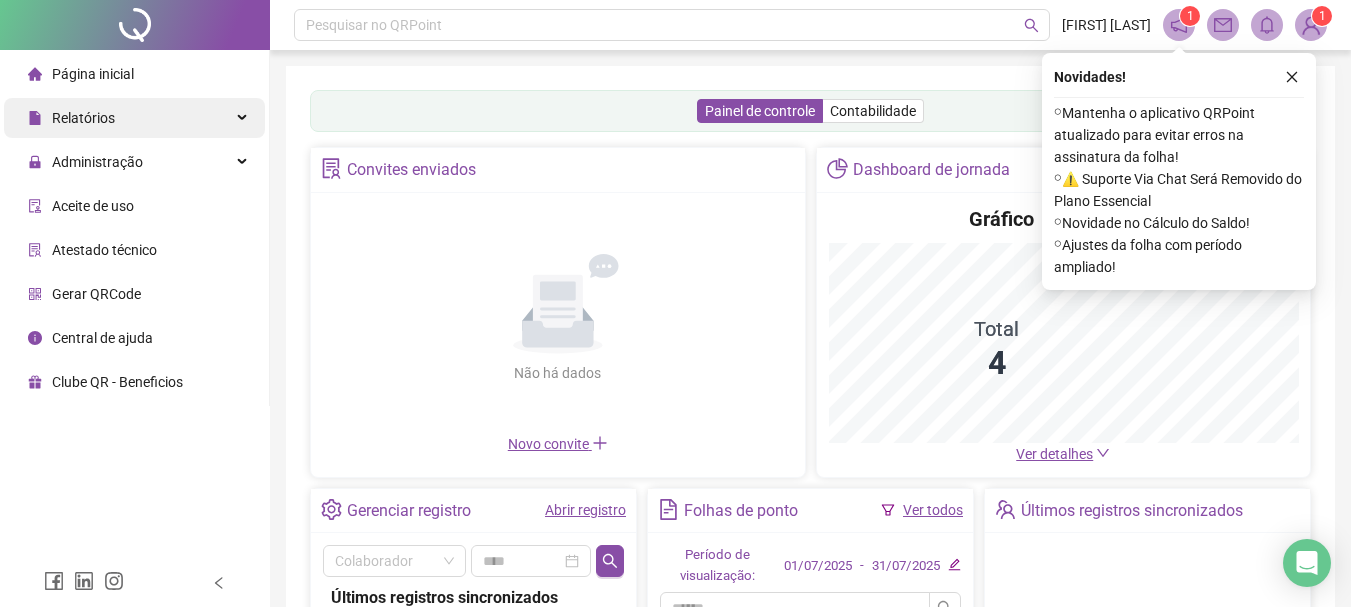 click on "Relatórios" at bounding box center (83, 118) 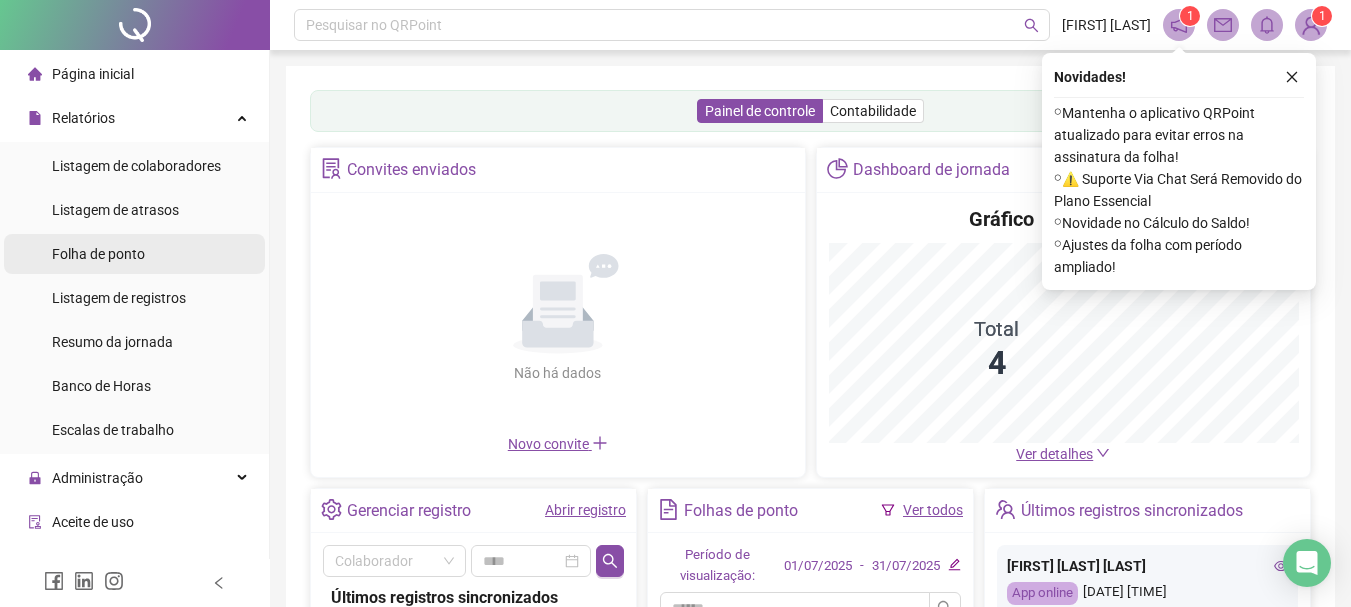 click on "Folha de ponto" at bounding box center [98, 254] 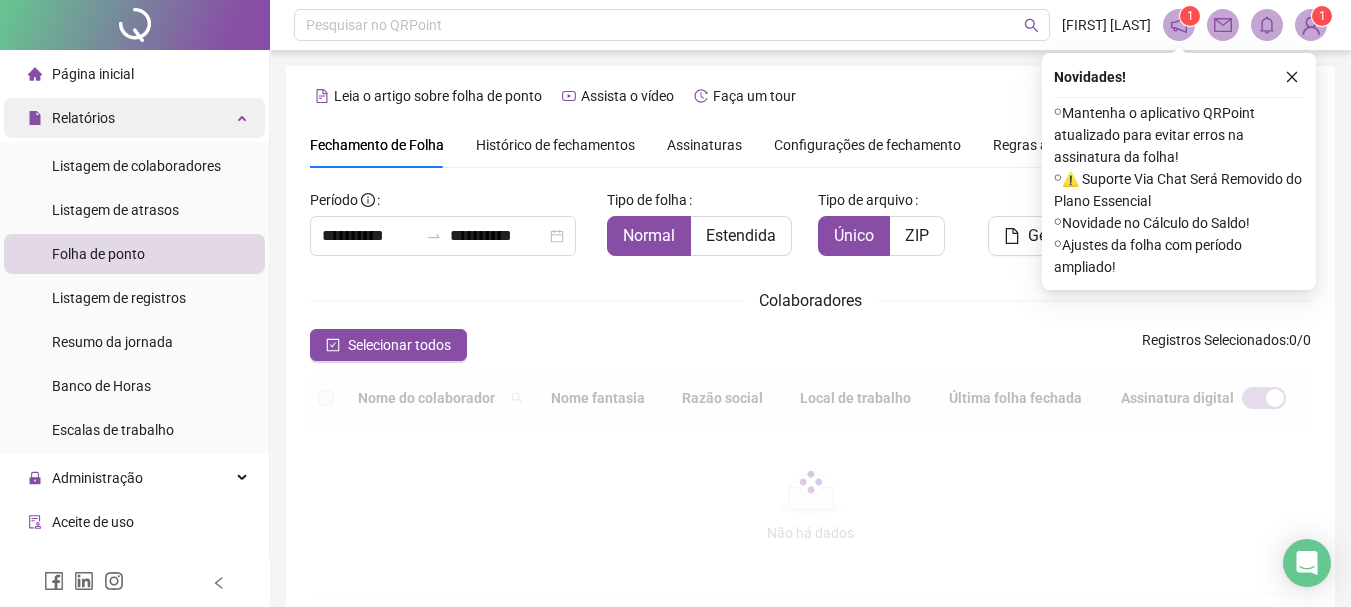 click on "Relatórios" at bounding box center (83, 118) 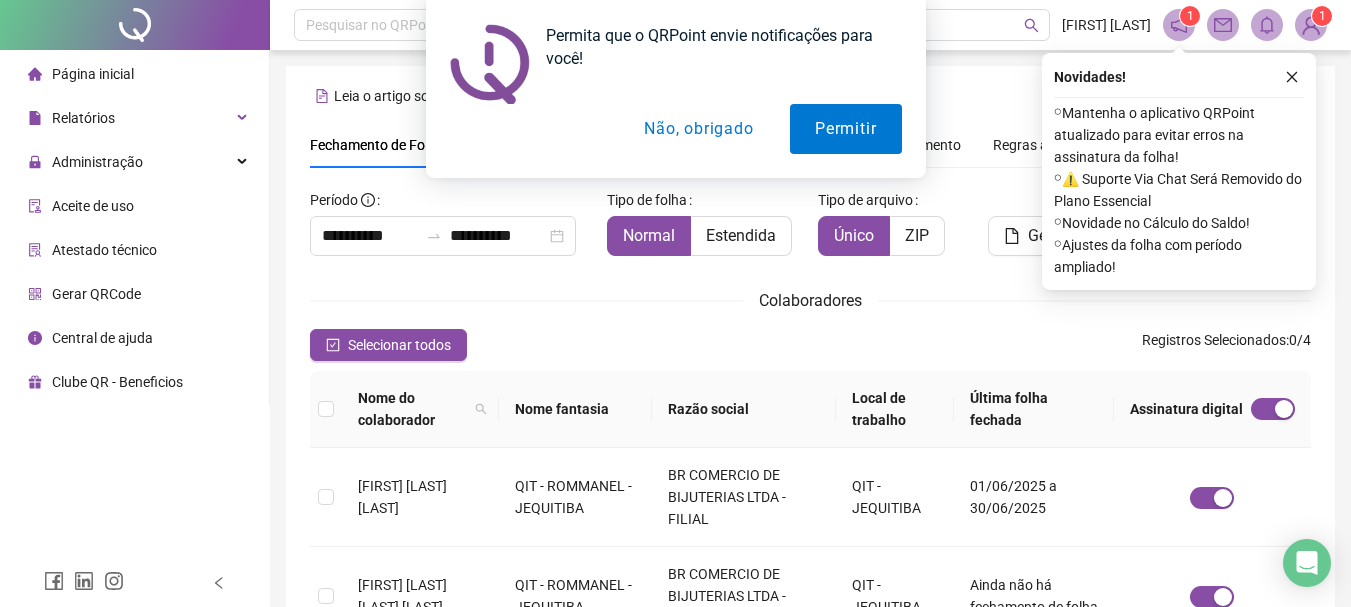 scroll, scrollTop: 106, scrollLeft: 0, axis: vertical 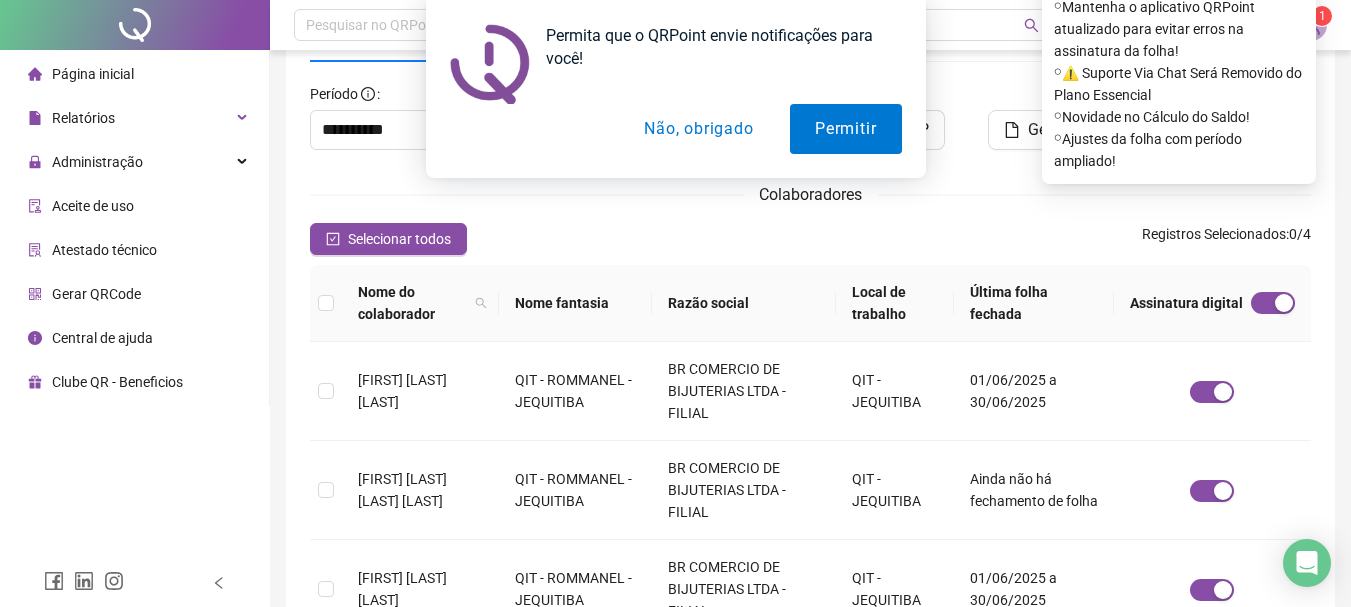 click on "Não, obrigado" at bounding box center [698, 129] 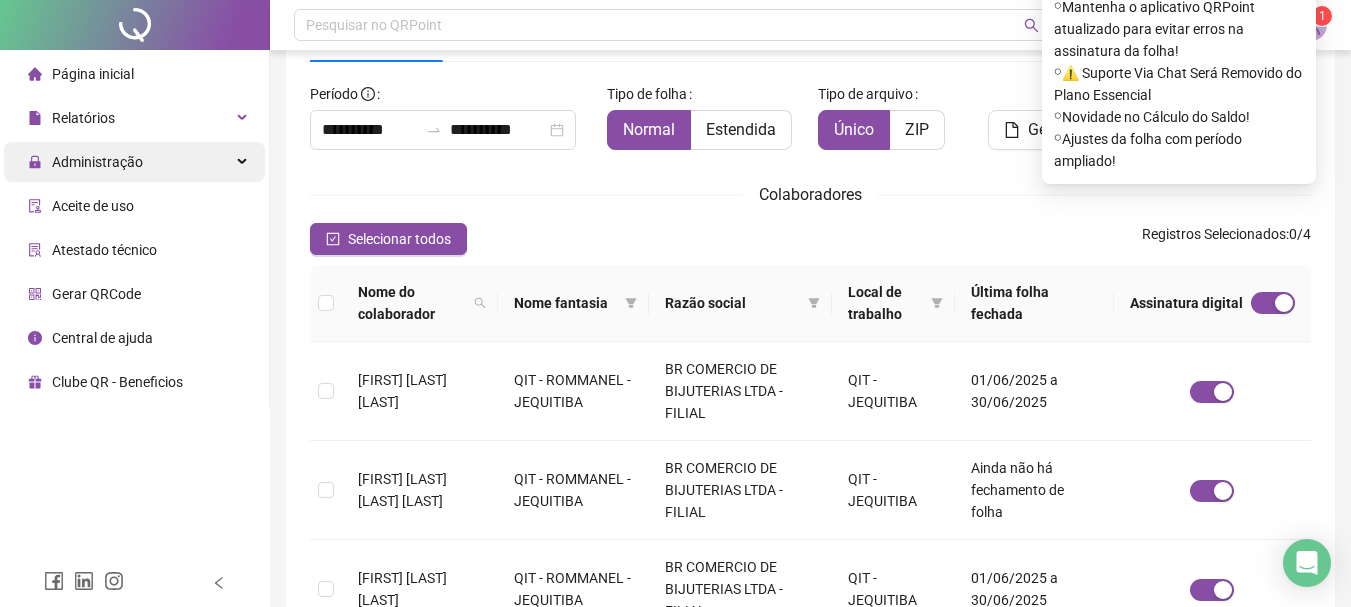 click on "Administração" at bounding box center (97, 162) 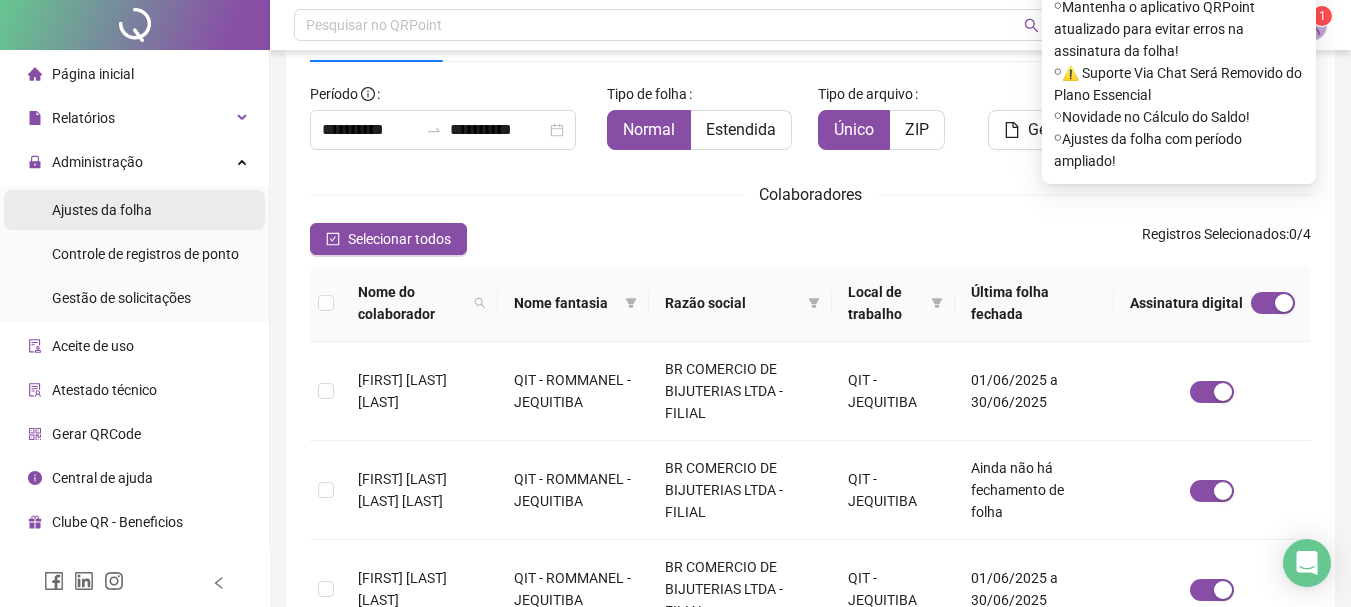 click on "Ajustes da folha" at bounding box center (102, 210) 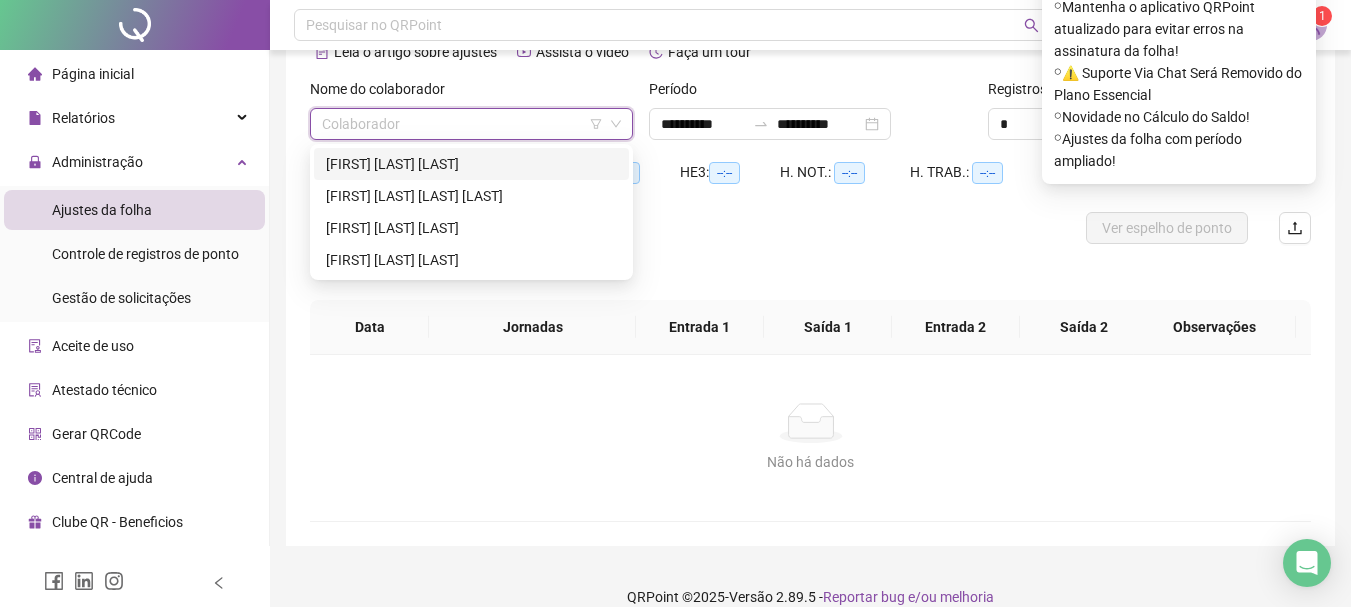 click at bounding box center [462, 124] 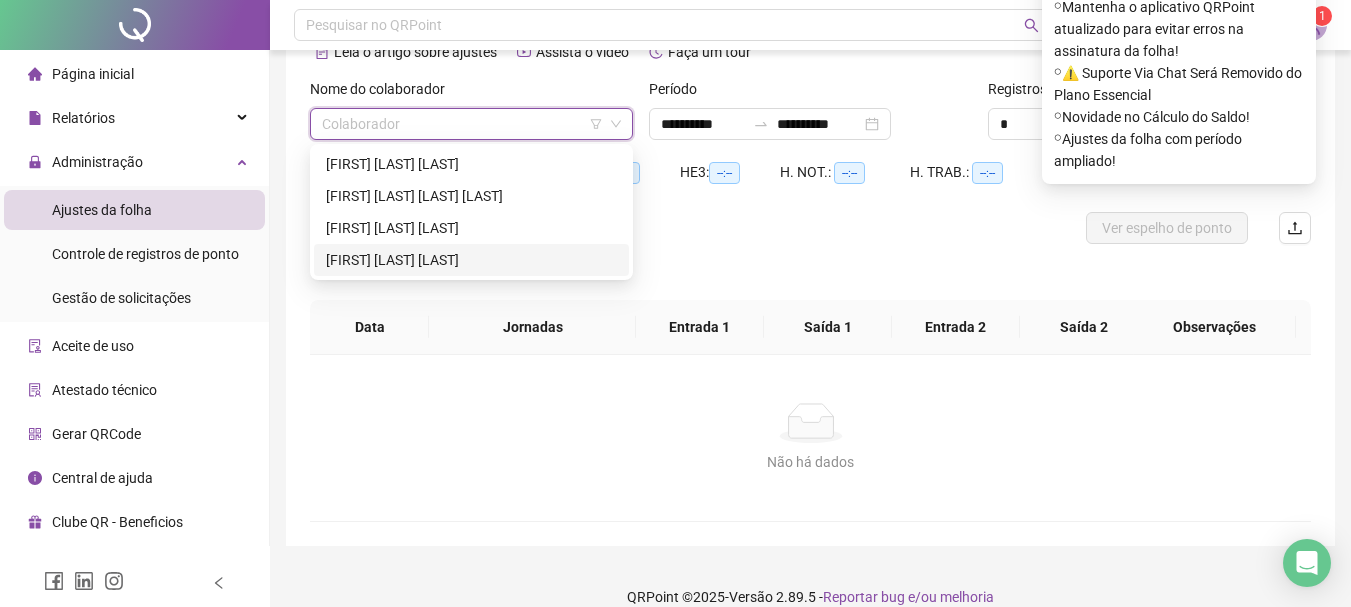 click on "[FIRST] [LAST] [LAST]" at bounding box center [471, 260] 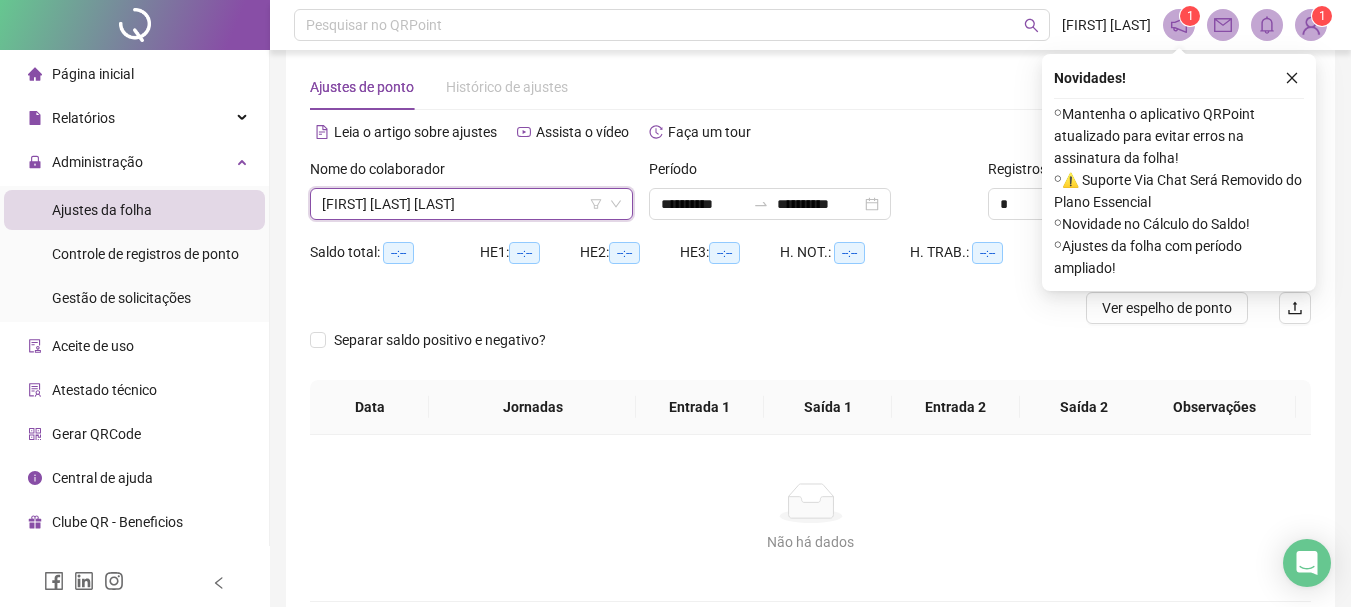 scroll, scrollTop: 32, scrollLeft: 0, axis: vertical 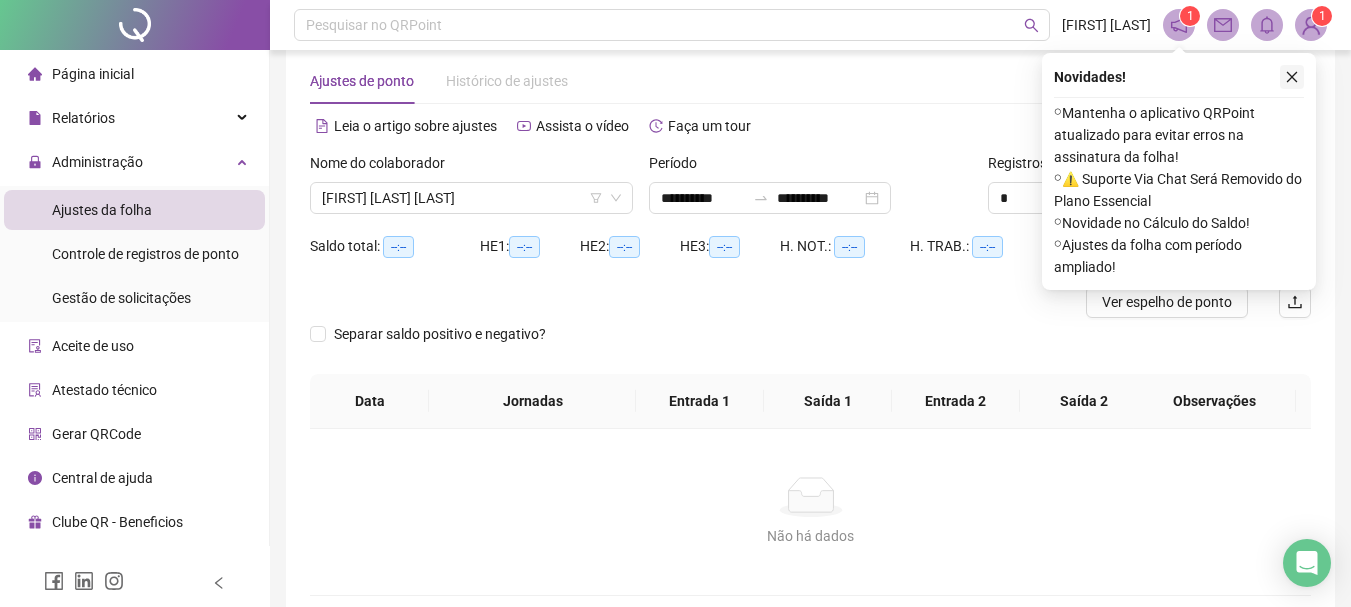 click 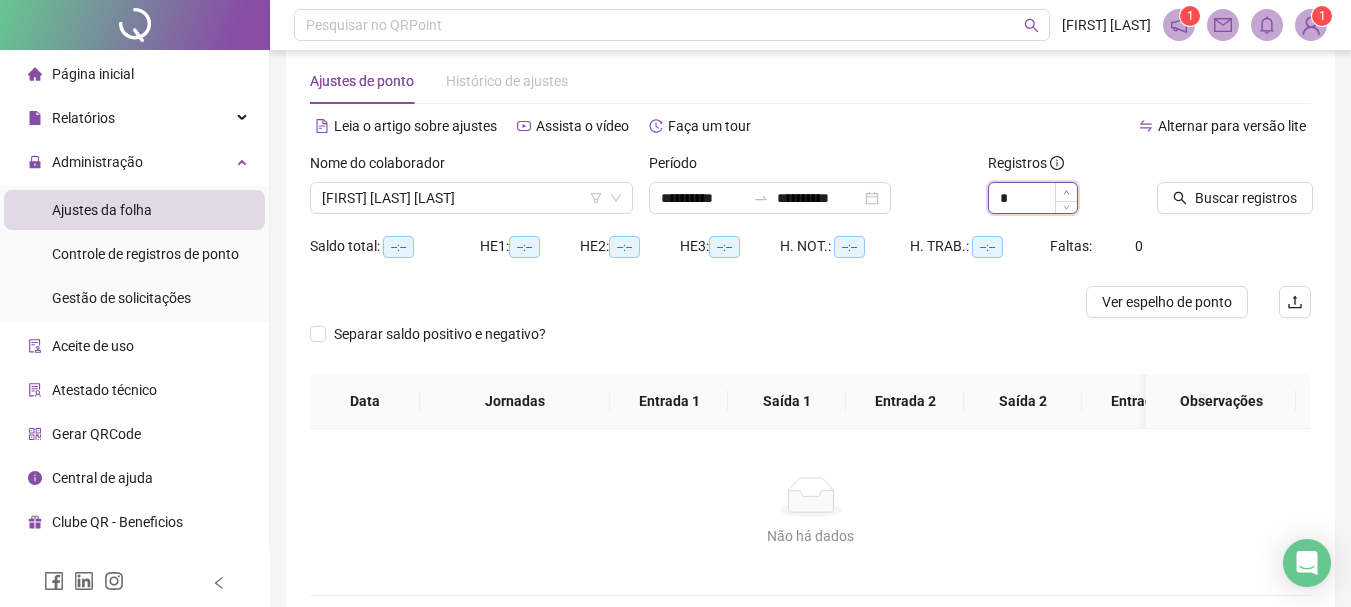 click 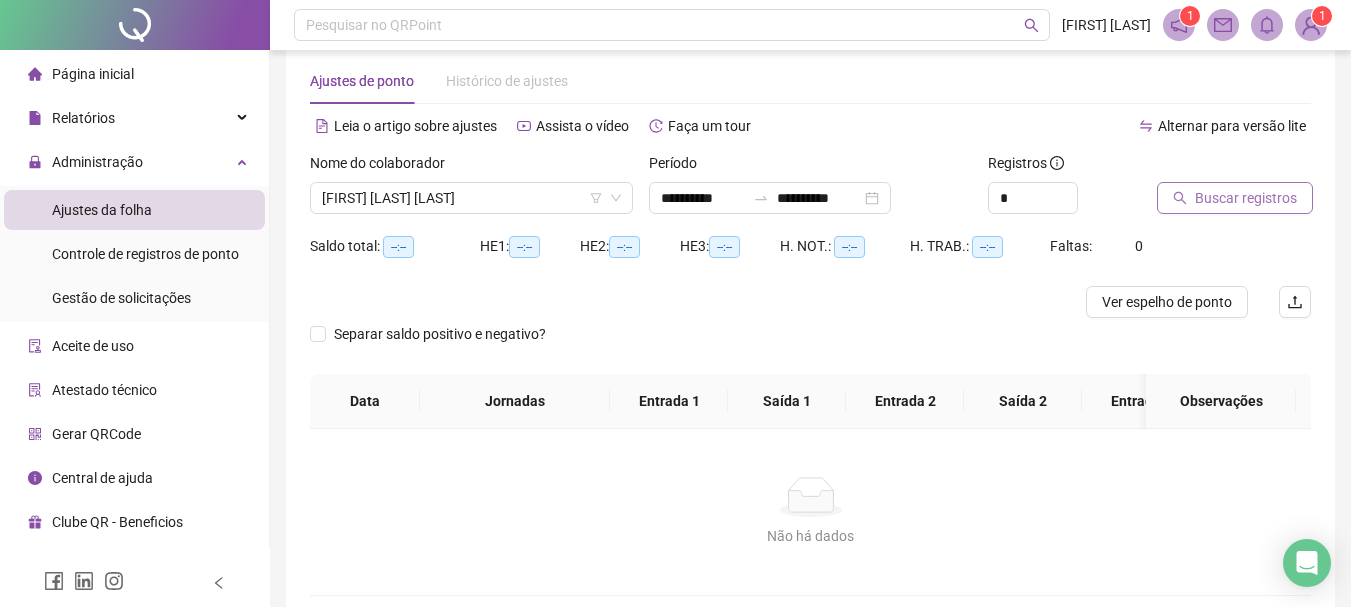click on "Buscar registros" at bounding box center [1246, 198] 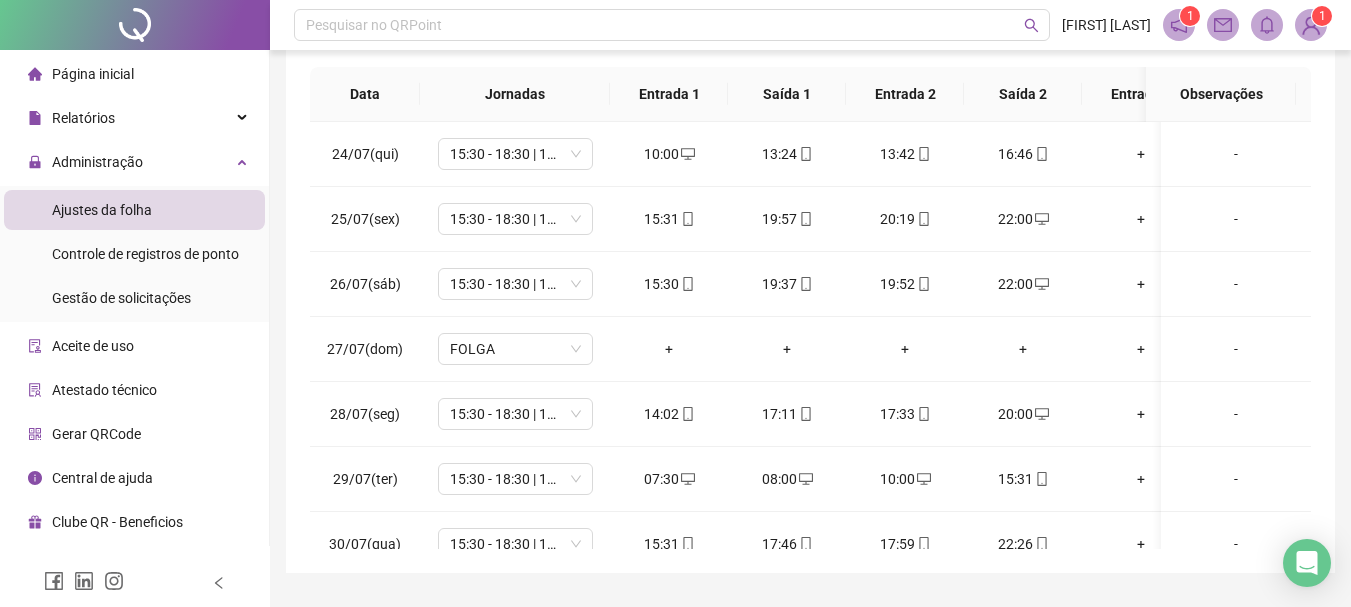 scroll, scrollTop: 415, scrollLeft: 0, axis: vertical 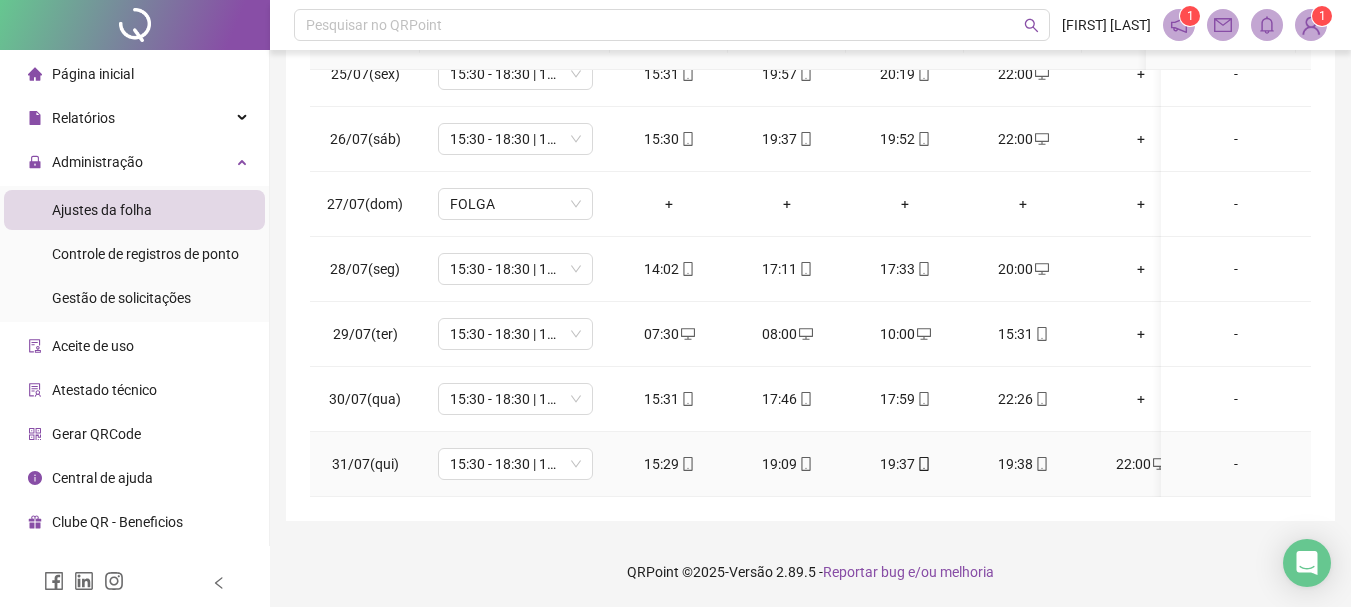 click on "19:38" at bounding box center [1023, 464] 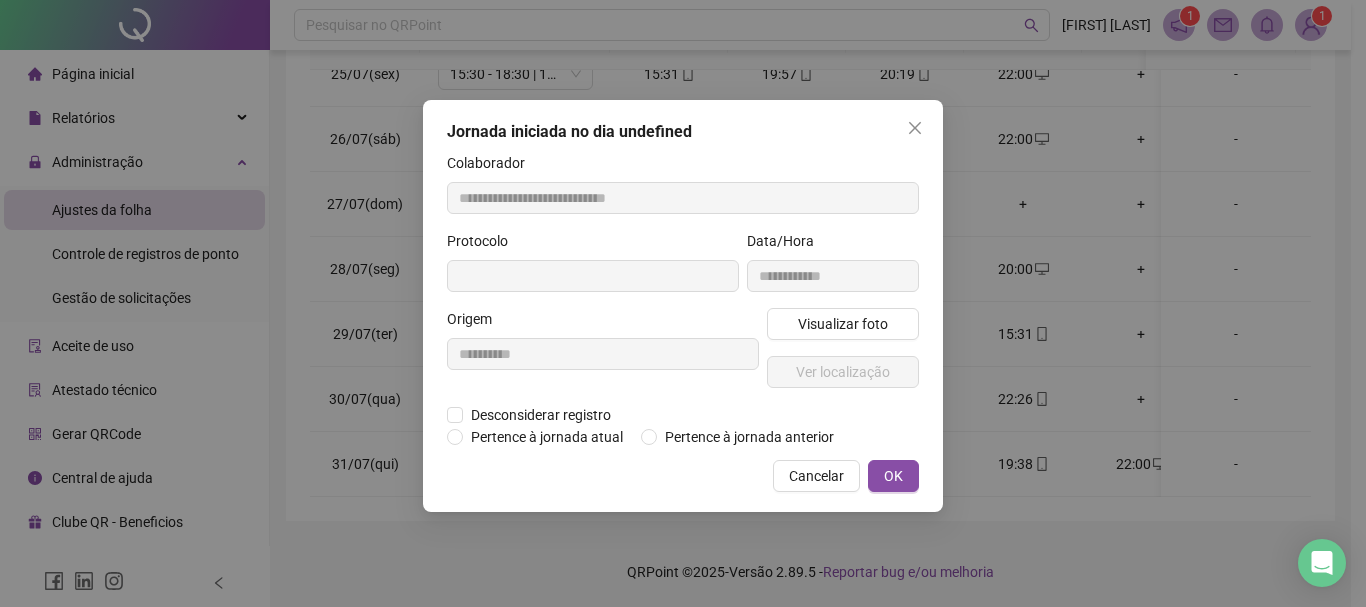 type on "**********" 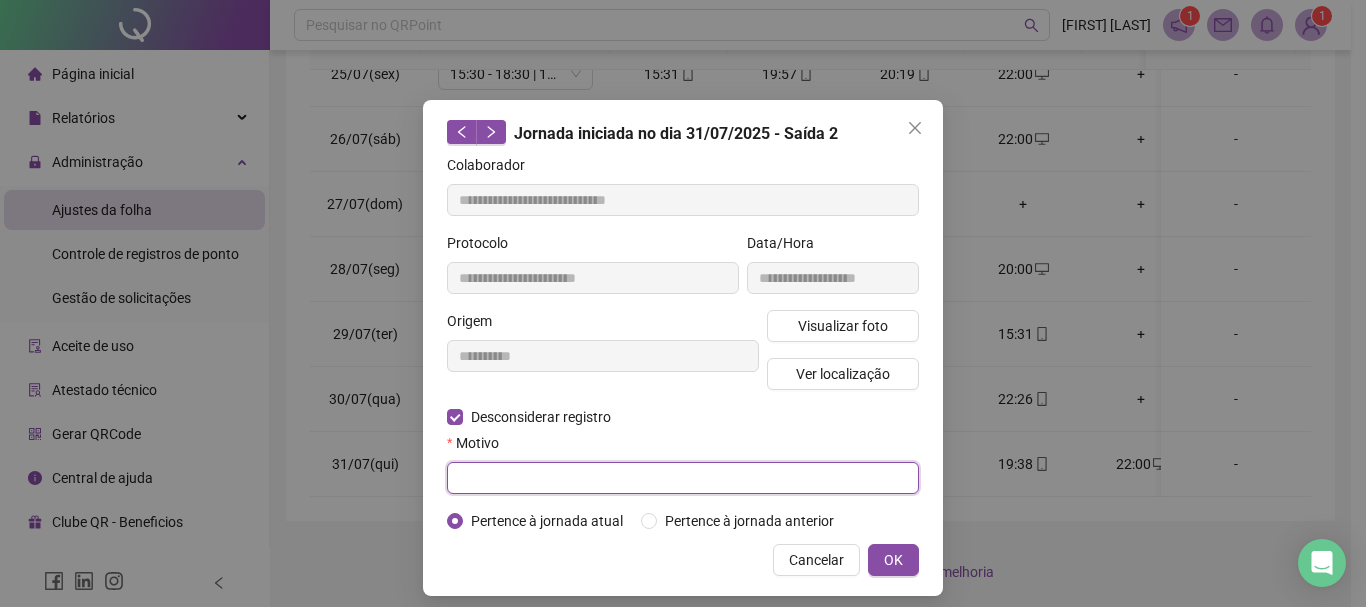 click at bounding box center [683, 478] 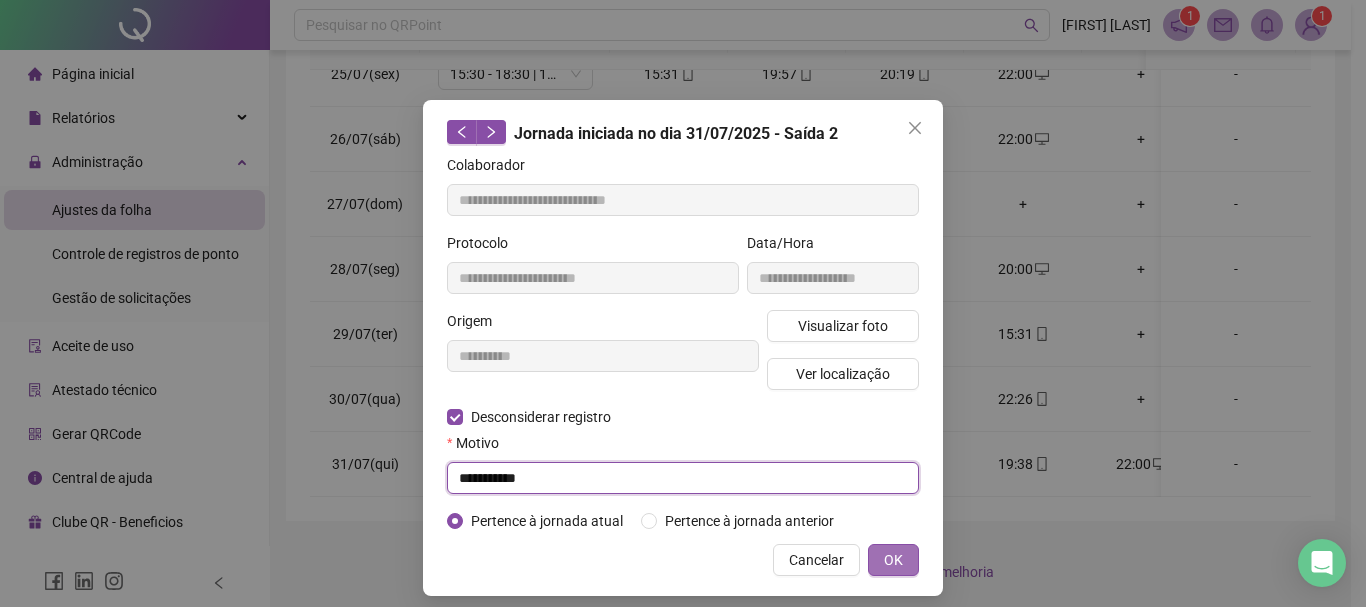 type on "**********" 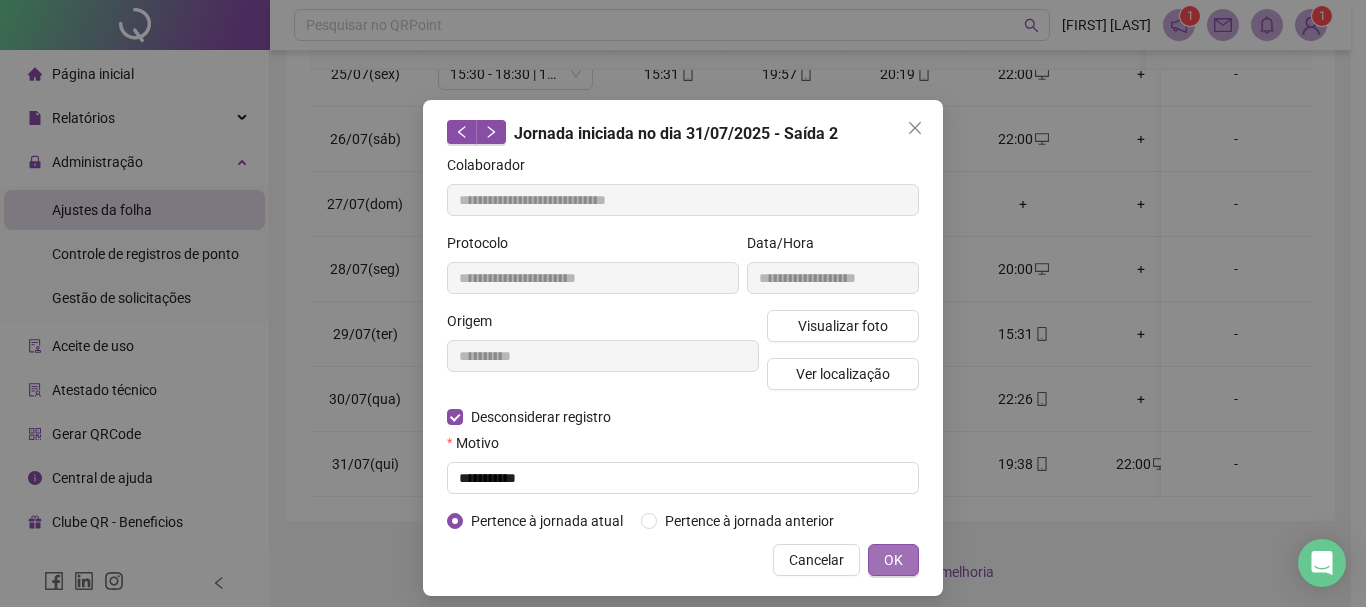 click on "OK" at bounding box center (893, 560) 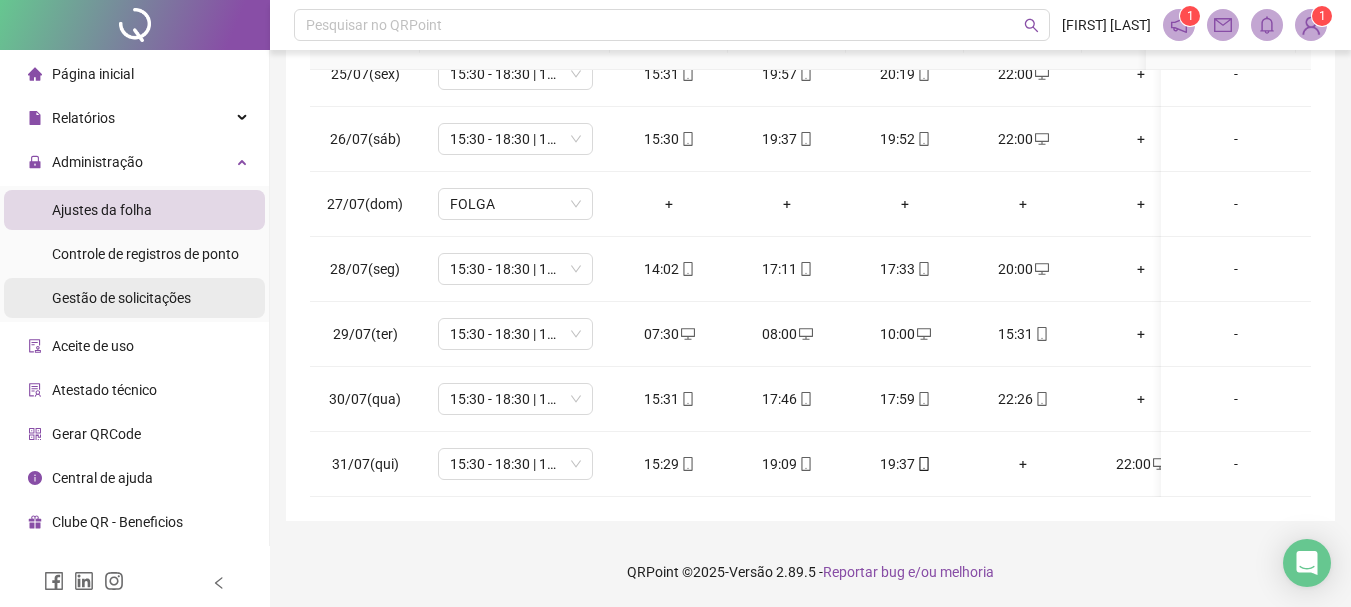 click on "Gestão de solicitações" at bounding box center [121, 298] 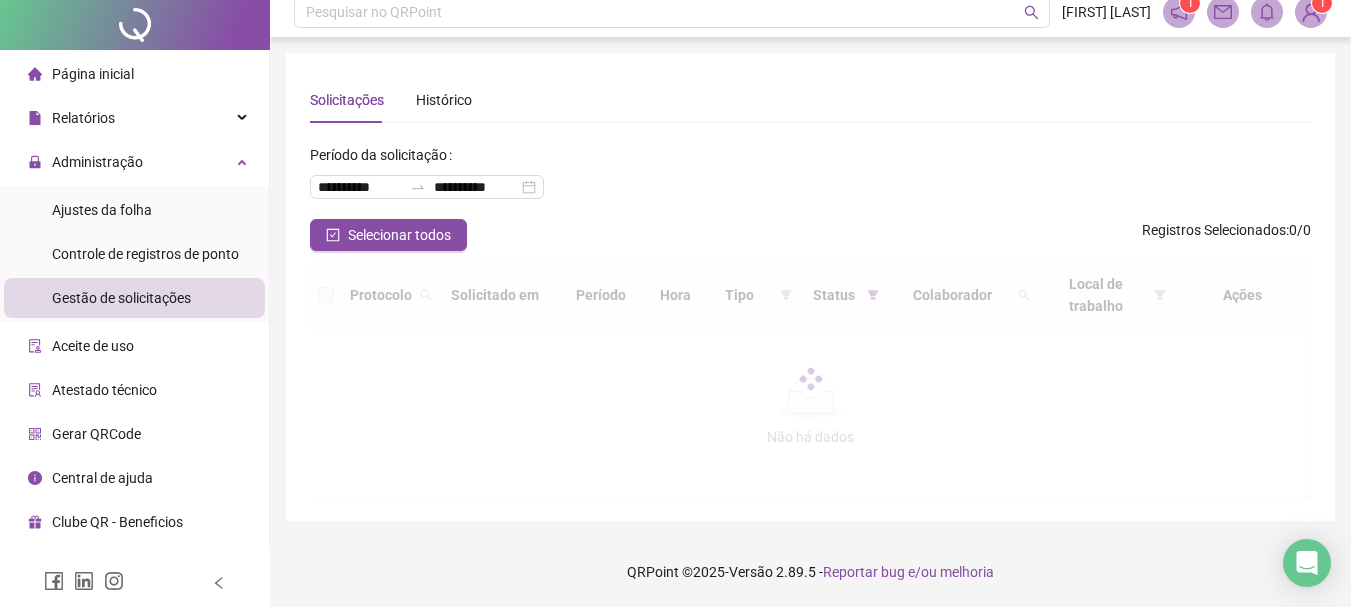 scroll, scrollTop: 0, scrollLeft: 0, axis: both 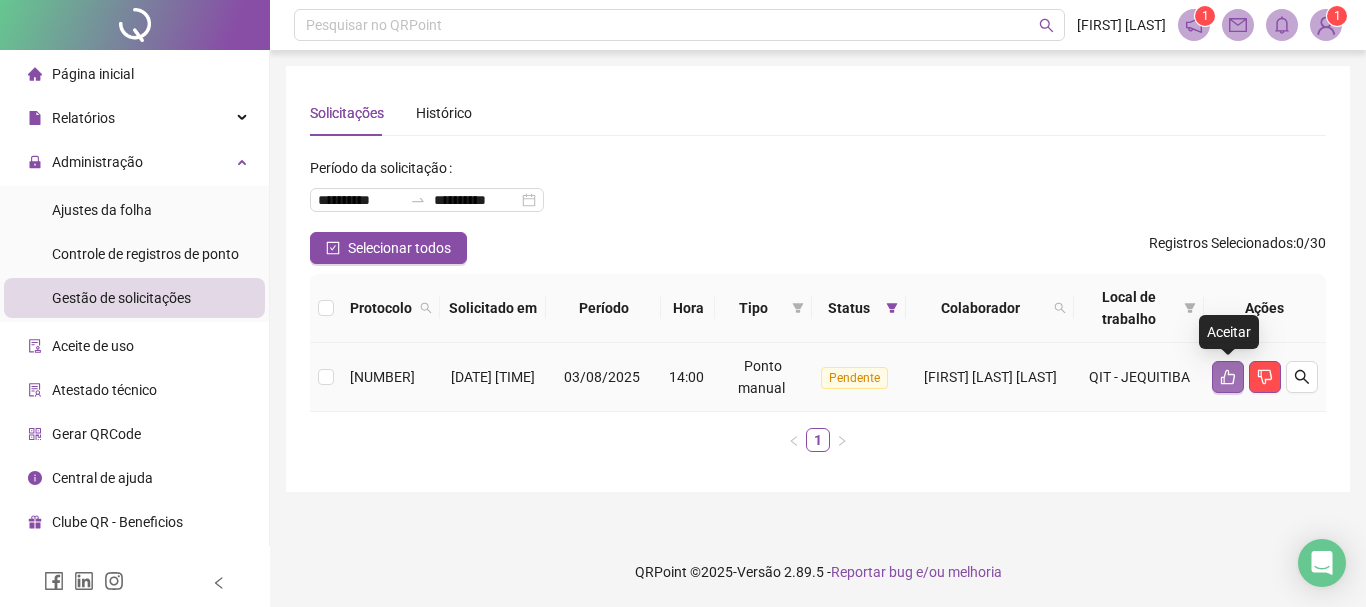 click 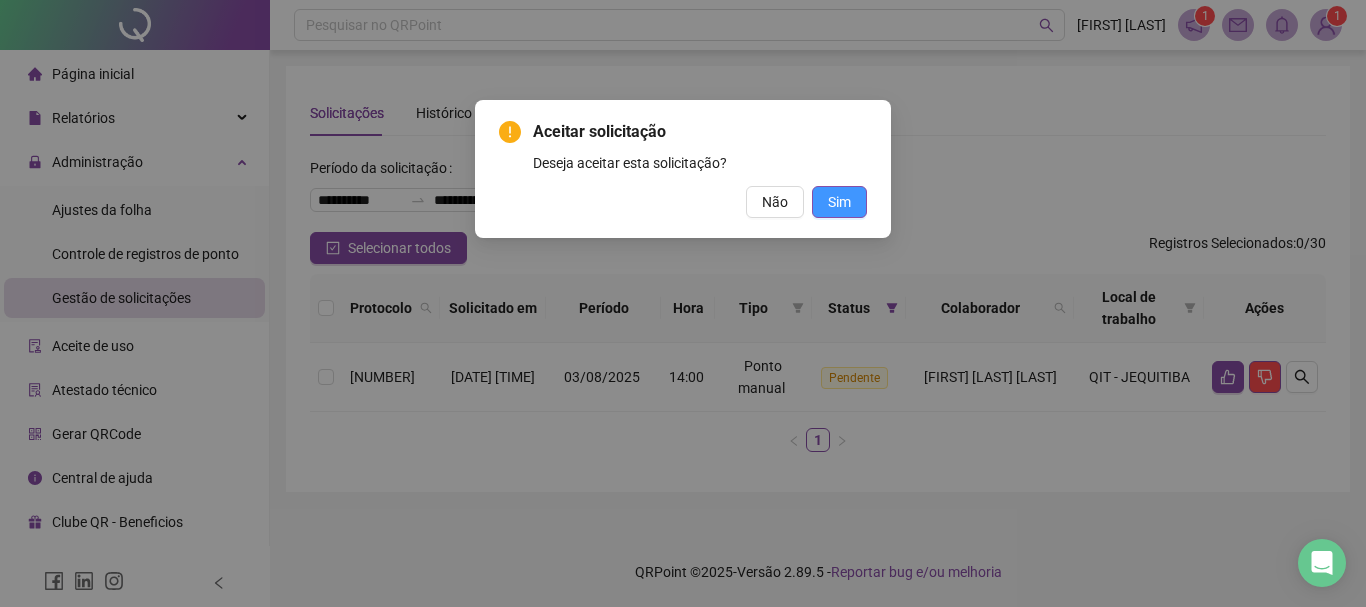 click on "Sim" at bounding box center [839, 202] 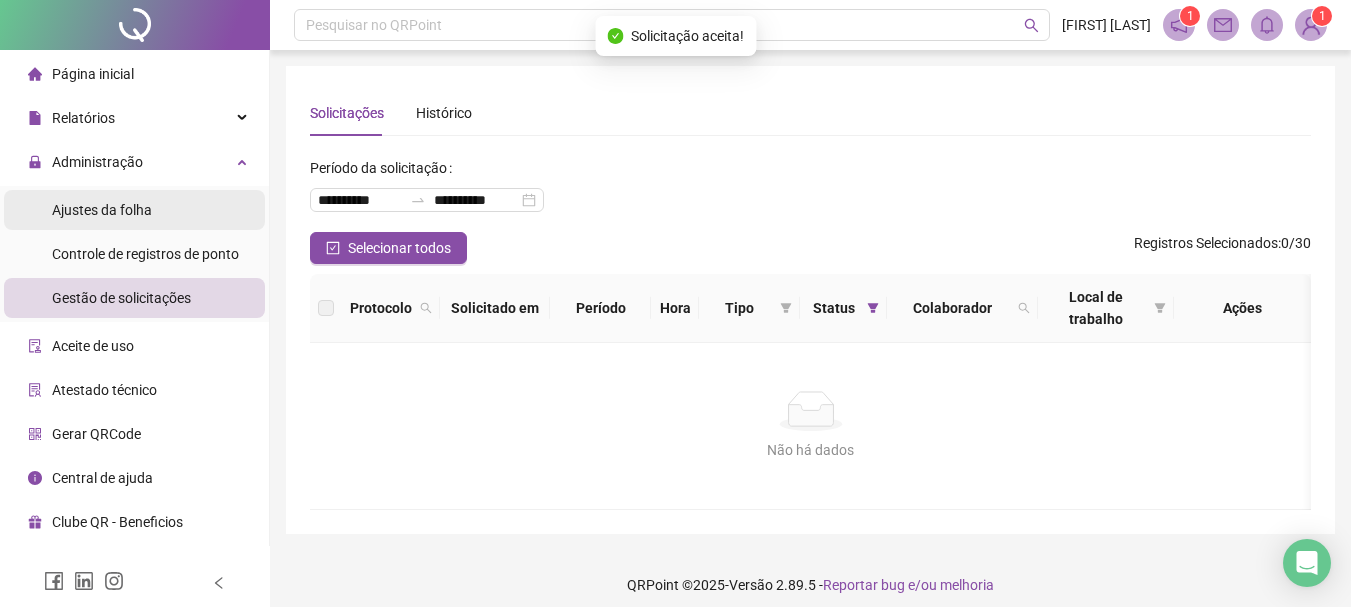 click on "Ajustes da folha" at bounding box center (102, 210) 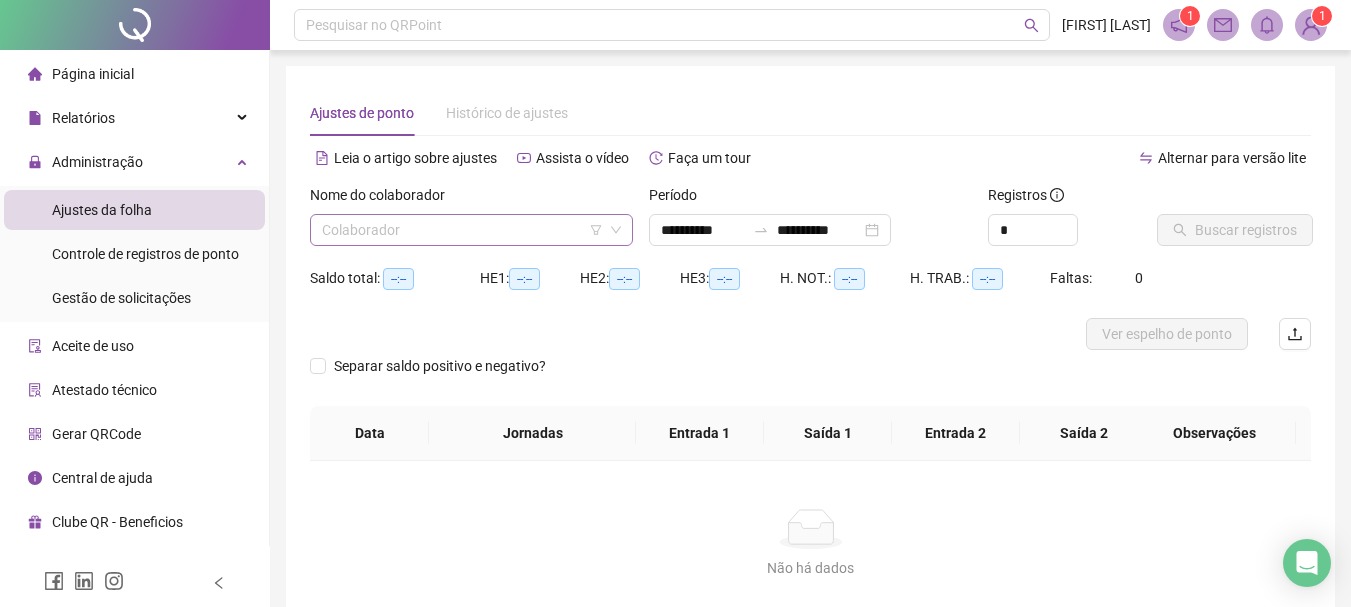 click at bounding box center (462, 230) 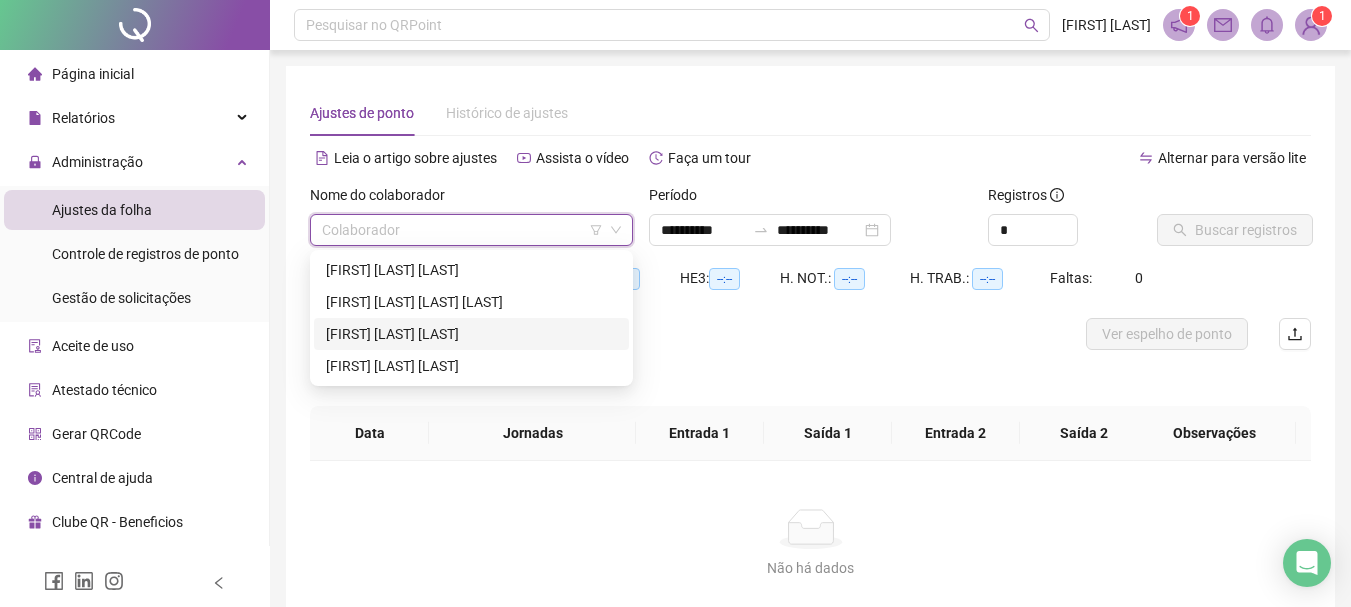 click on "[FIRST] [LAST] [LAST]" at bounding box center (471, 334) 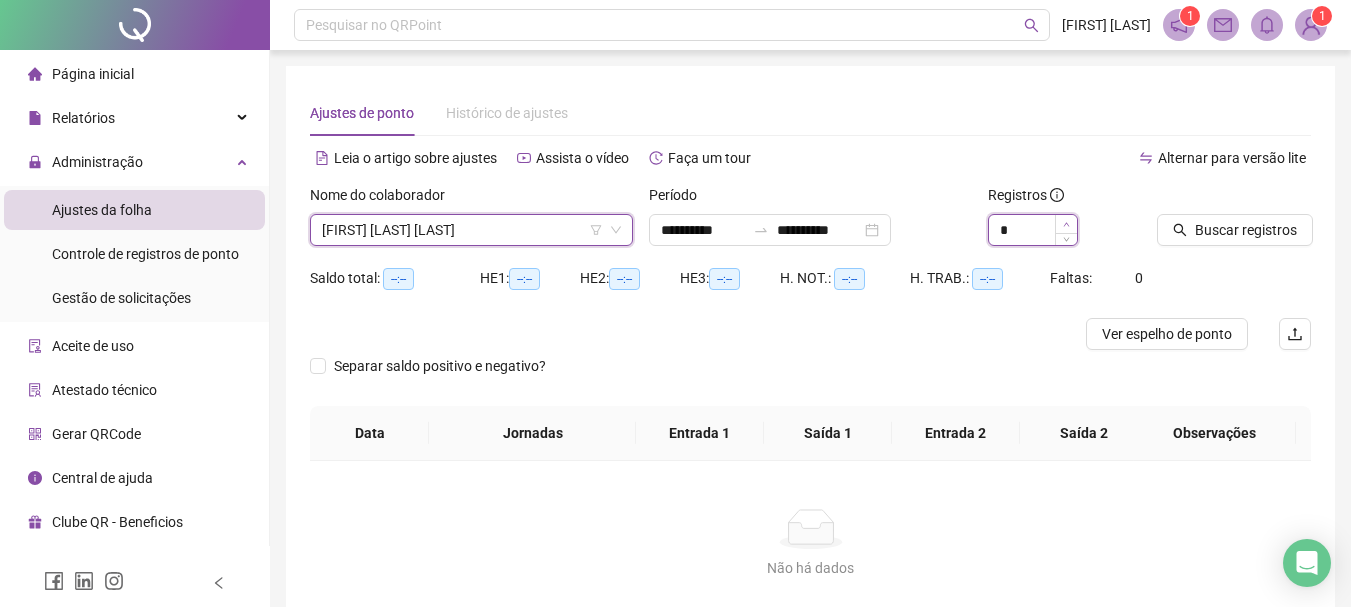 type on "*" 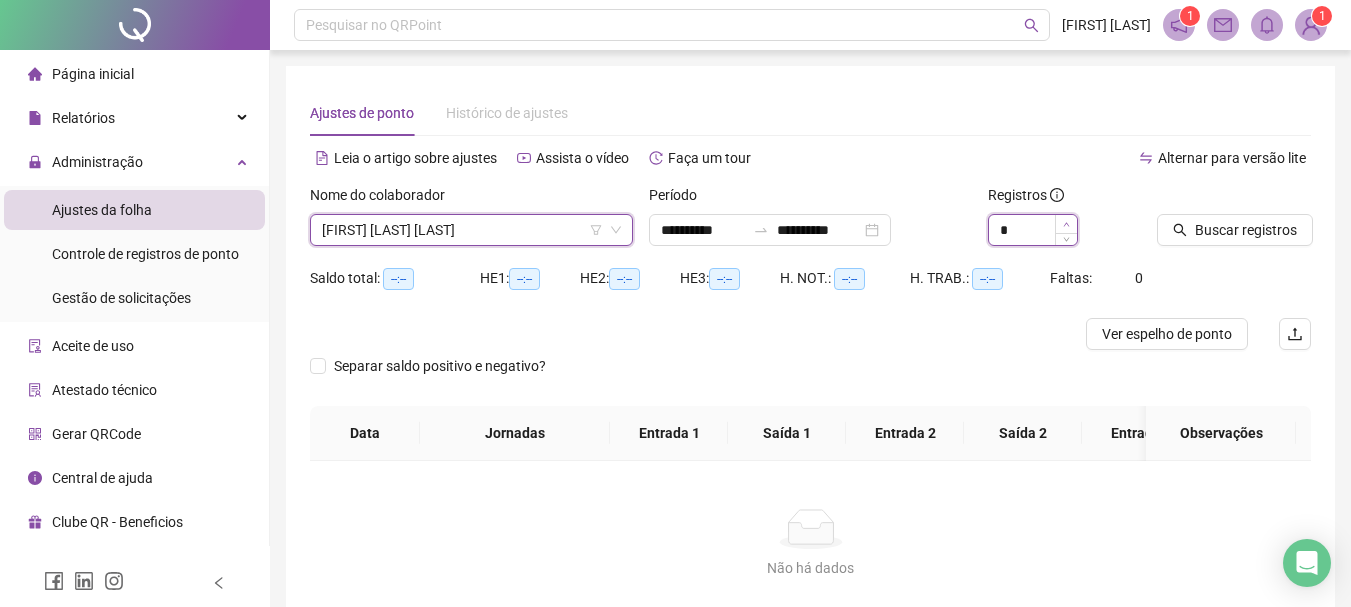 click at bounding box center [1066, 224] 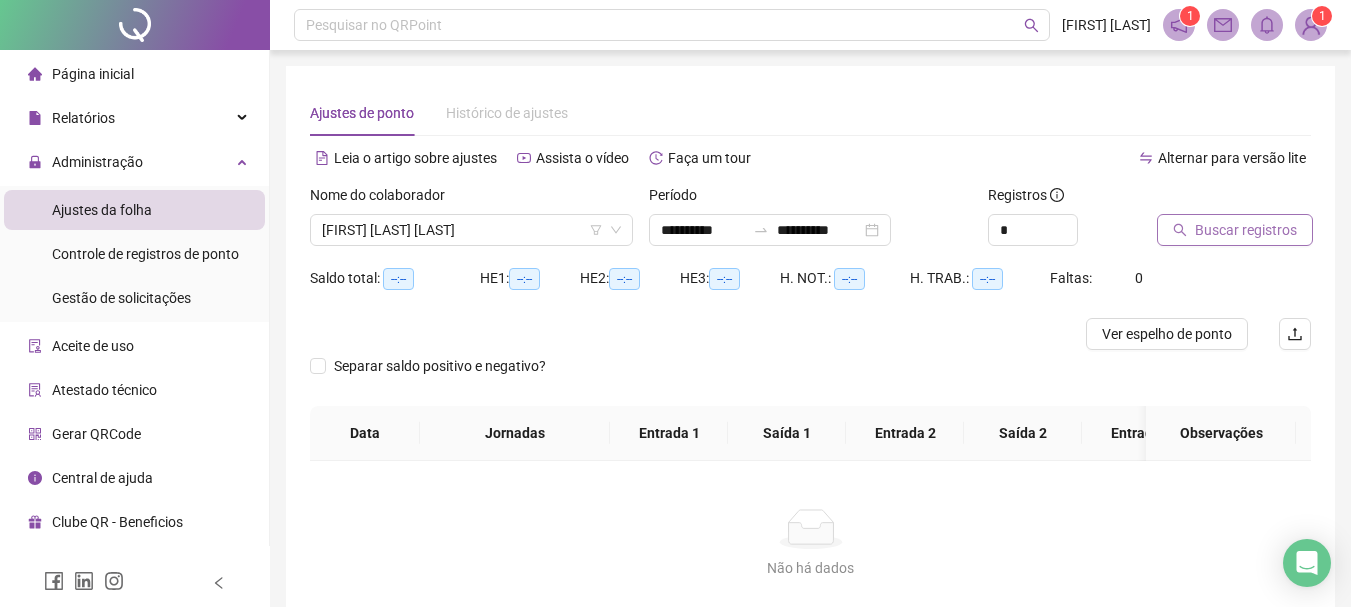 click on "Buscar registros" at bounding box center [1246, 230] 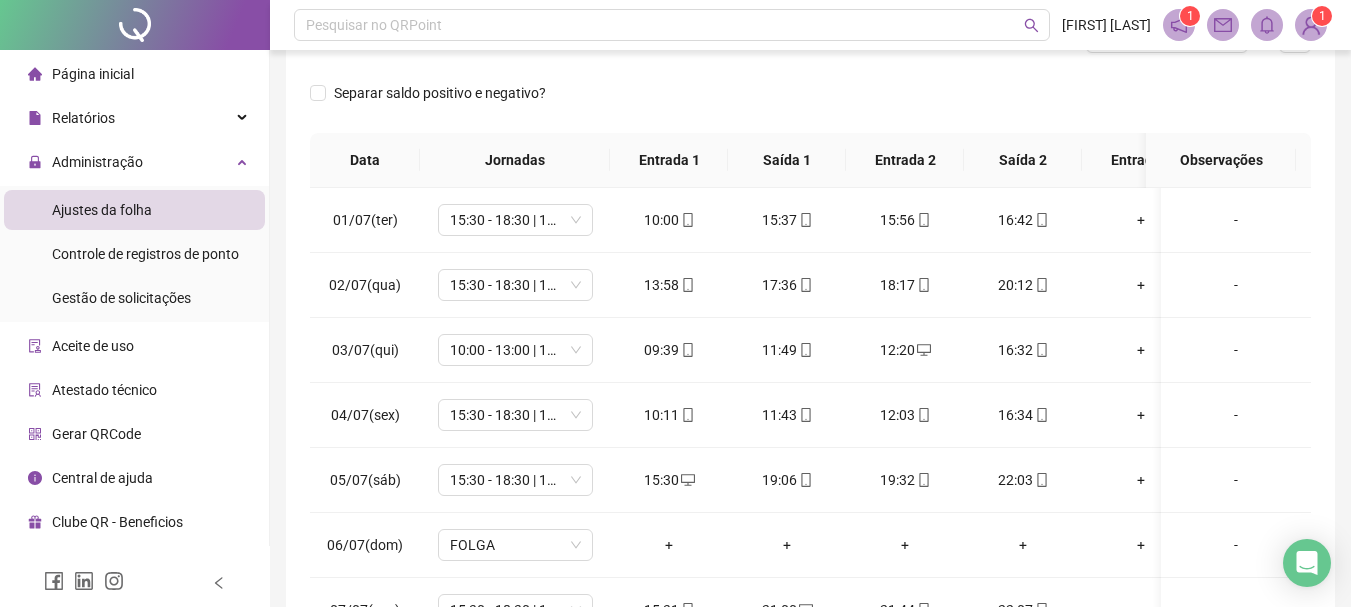 scroll, scrollTop: 415, scrollLeft: 0, axis: vertical 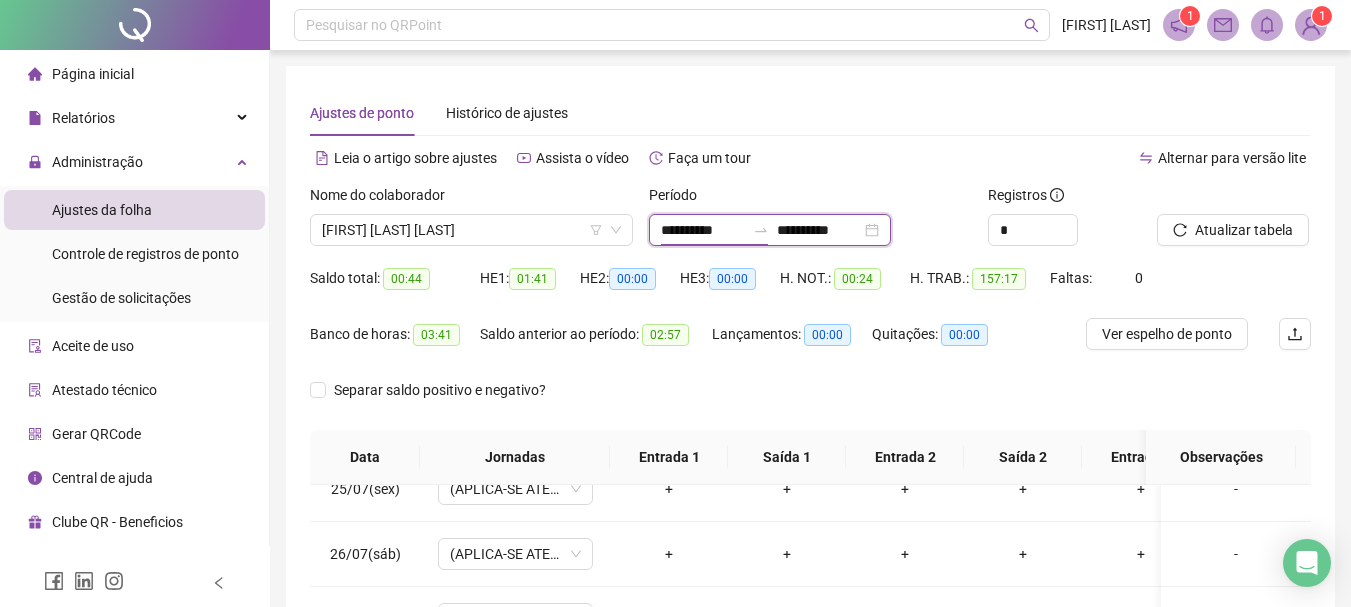 click on "**********" at bounding box center [703, 230] 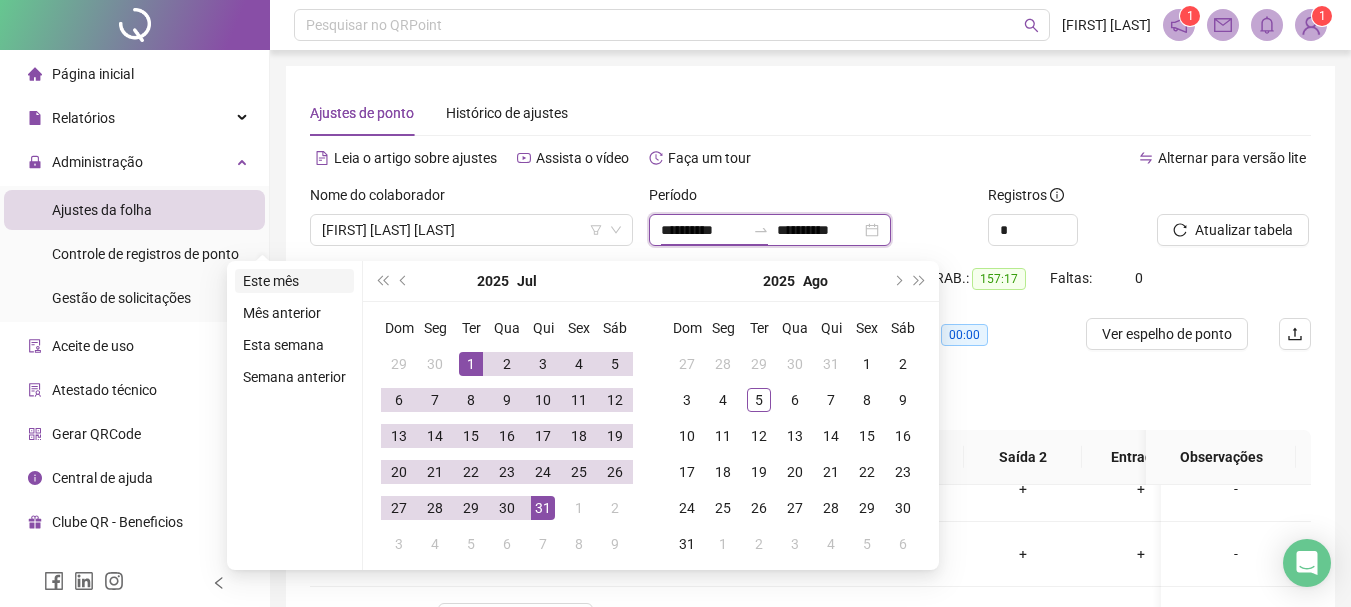 type on "**********" 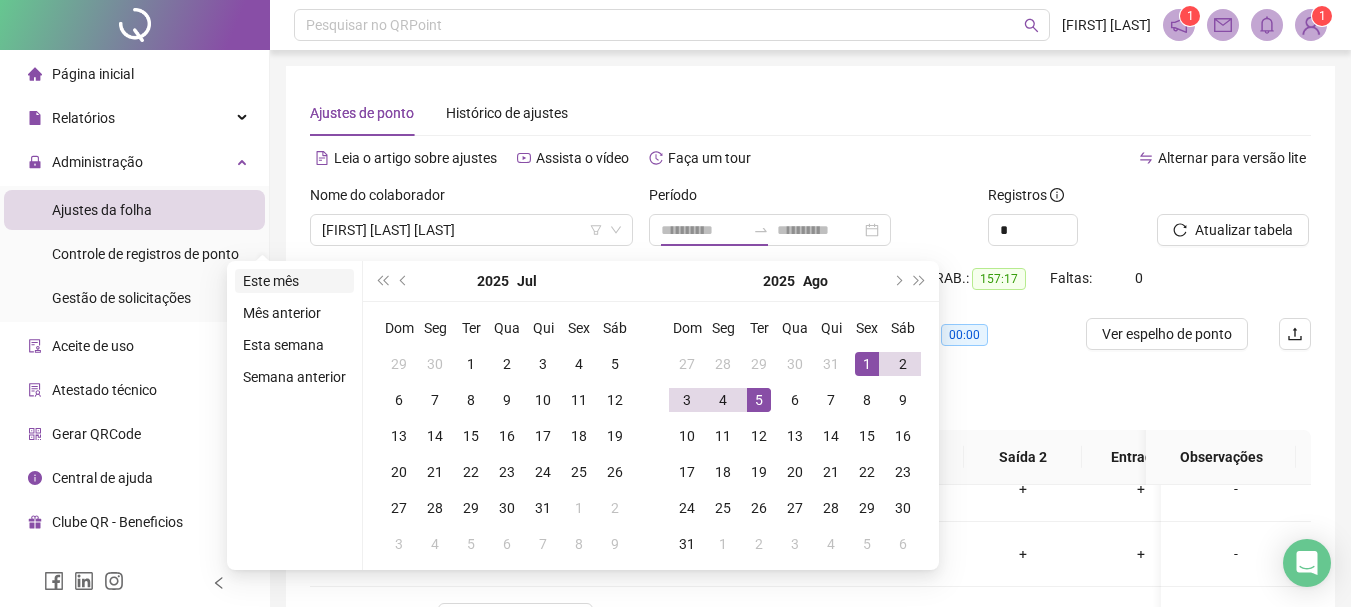 click on "Este mês" at bounding box center (294, 281) 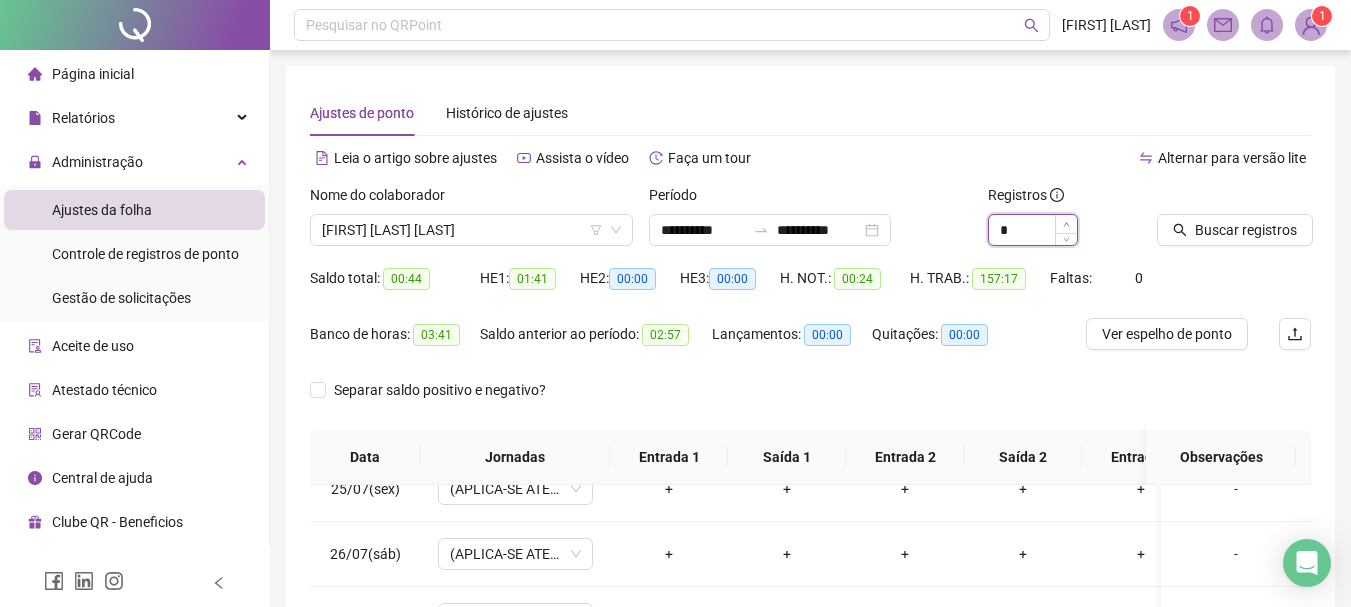 click 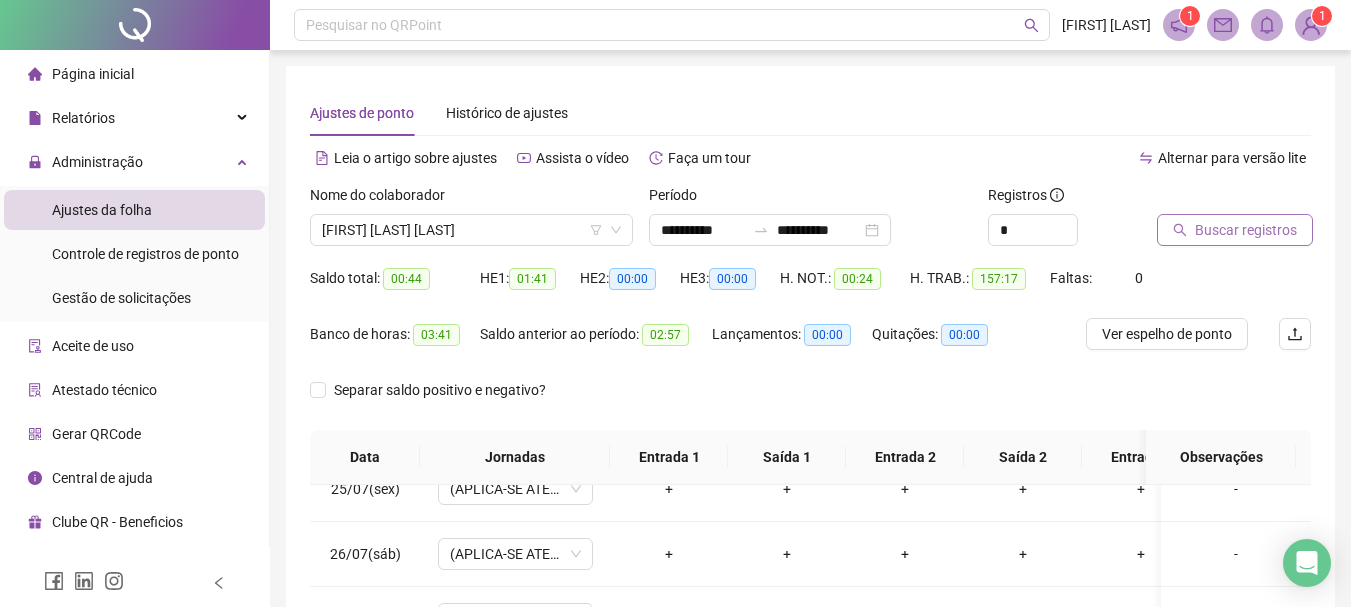 click on "Buscar registros" at bounding box center [1246, 230] 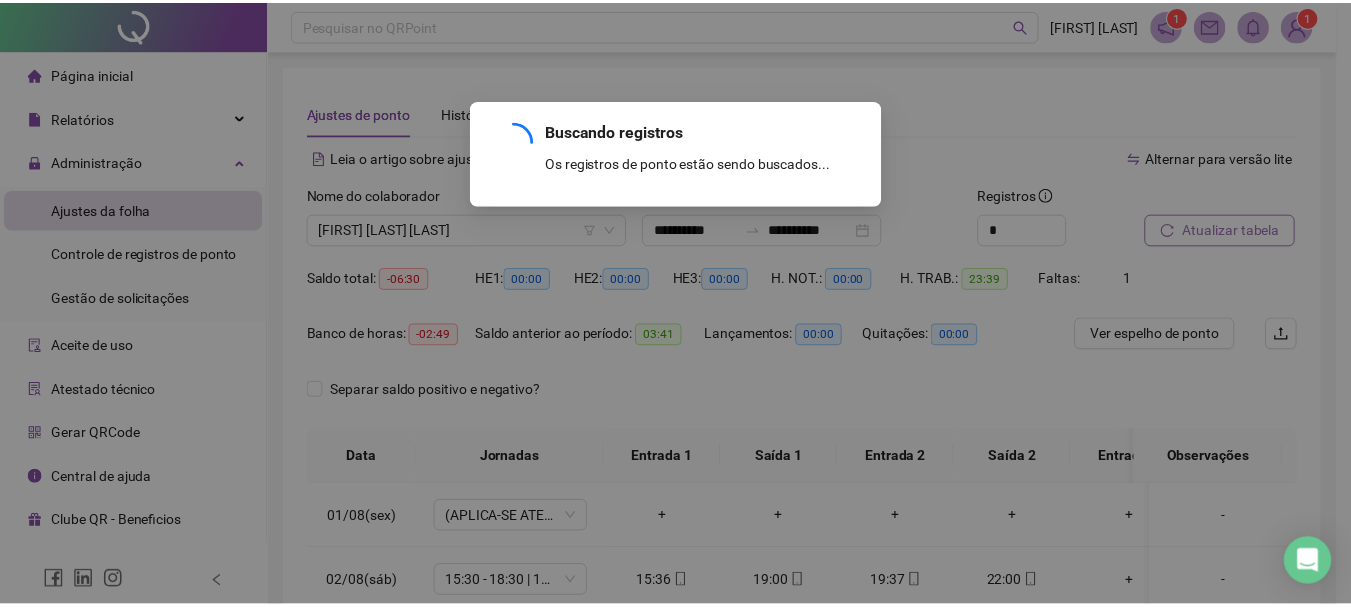 scroll, scrollTop: 0, scrollLeft: 0, axis: both 